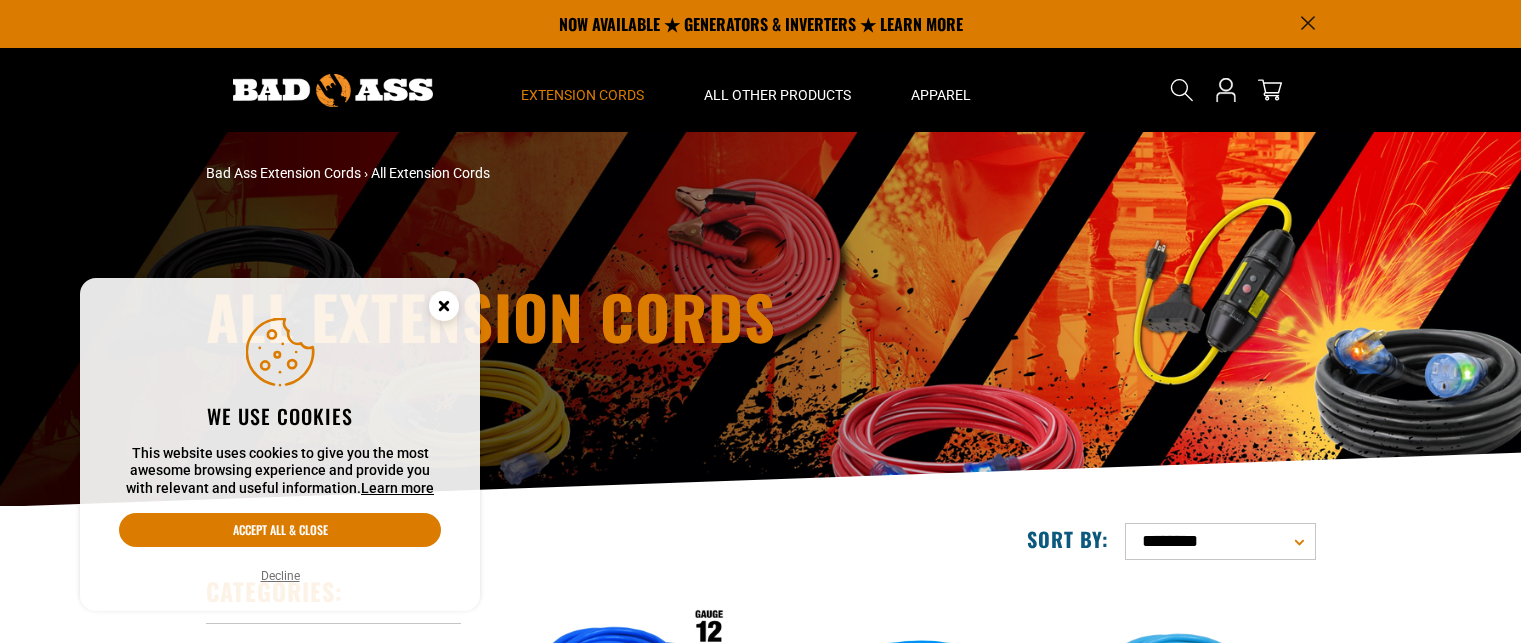 scroll, scrollTop: 0, scrollLeft: 0, axis: both 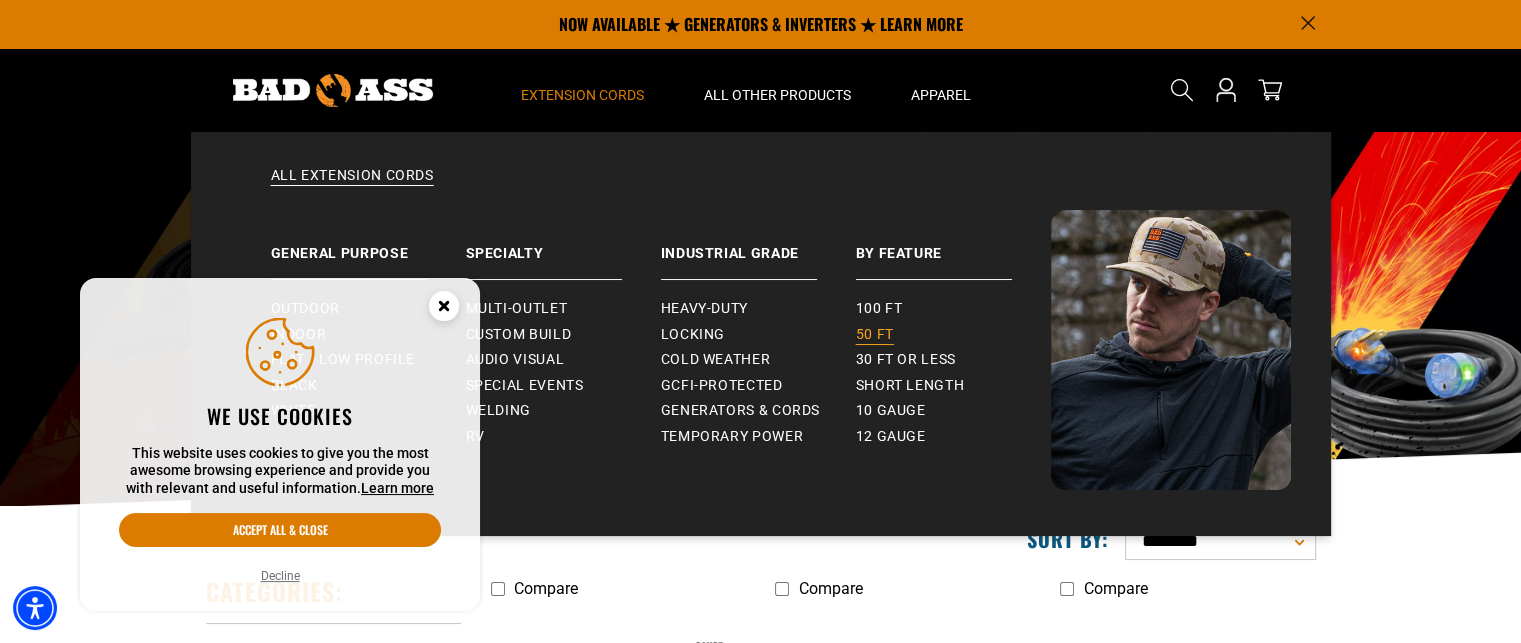 click on "50 ft" at bounding box center (875, 335) 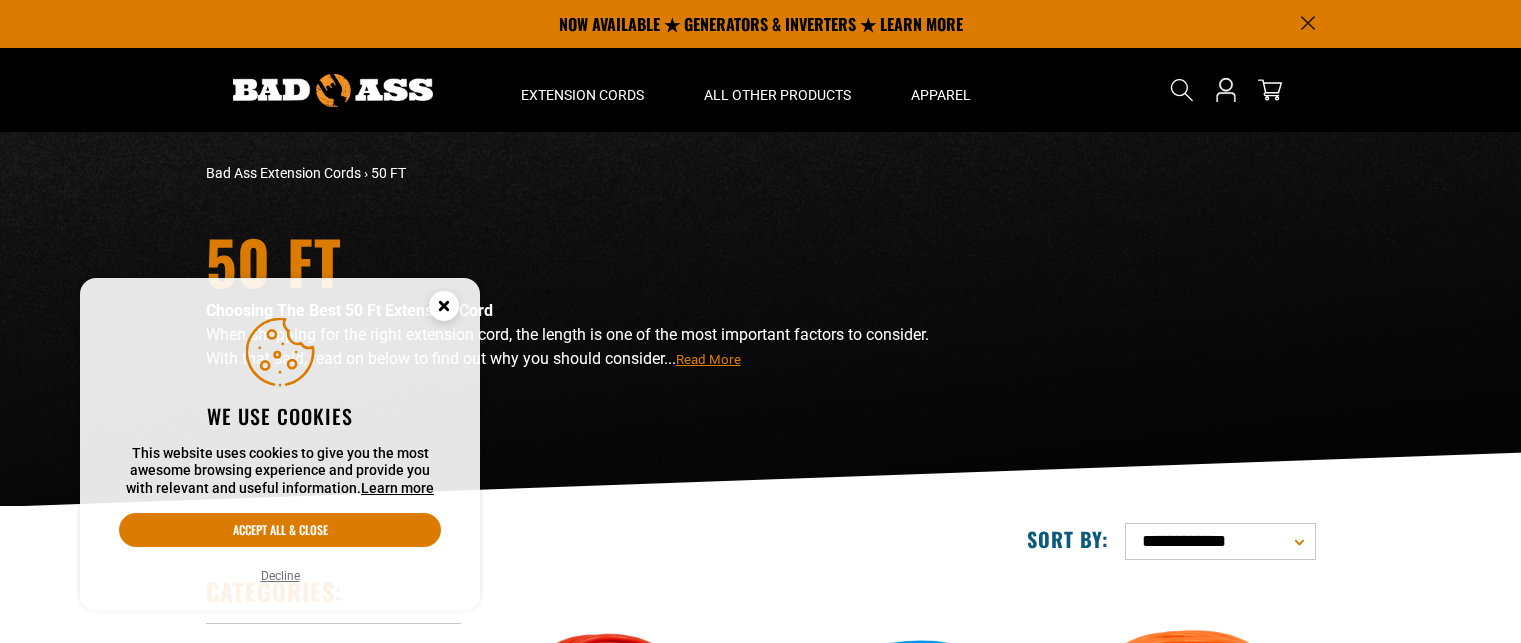 scroll, scrollTop: 0, scrollLeft: 0, axis: both 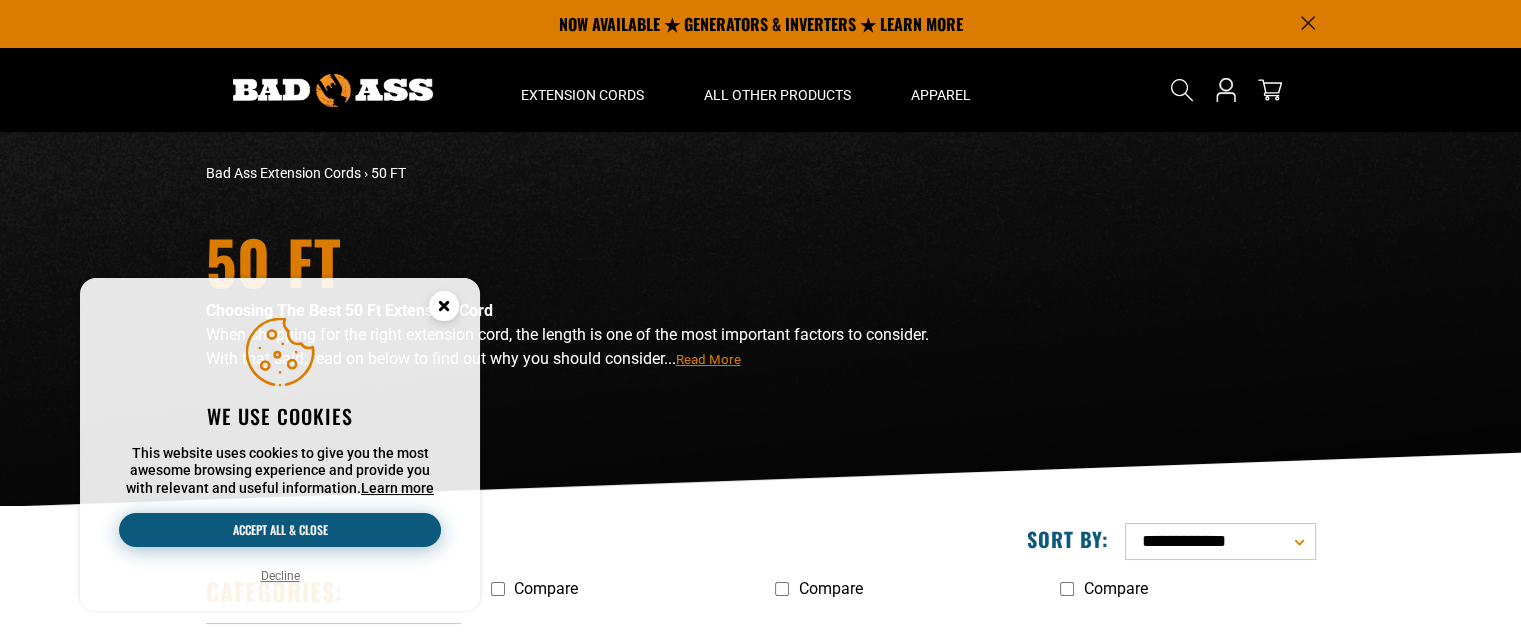 click on "Accept all & close" at bounding box center (280, 530) 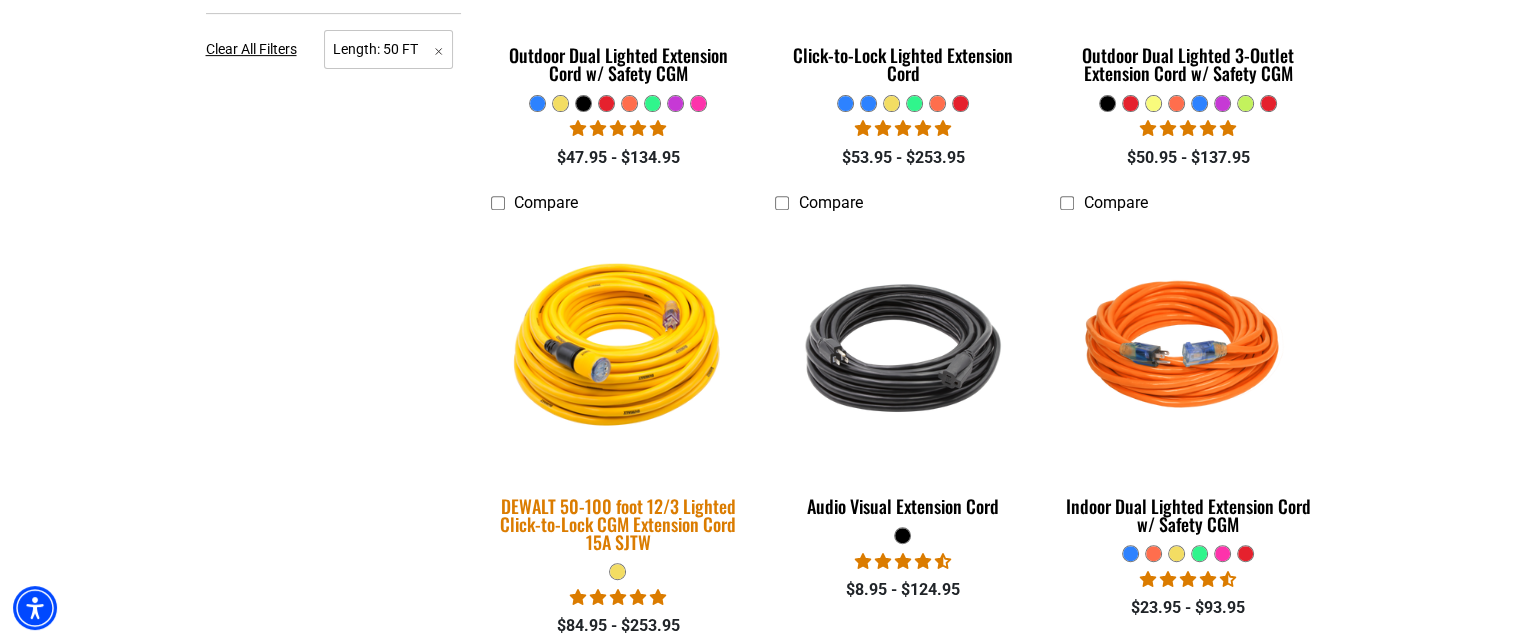 scroll, scrollTop: 900, scrollLeft: 0, axis: vertical 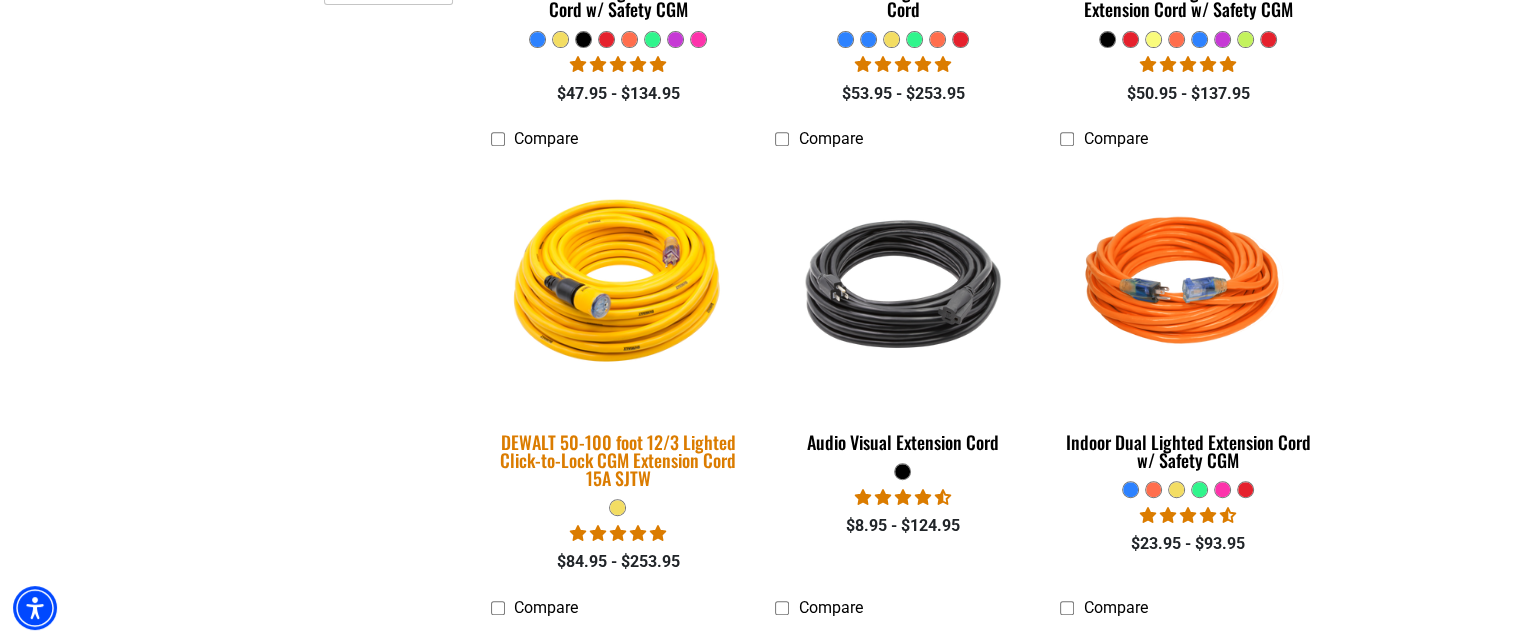 click at bounding box center [618, 284] 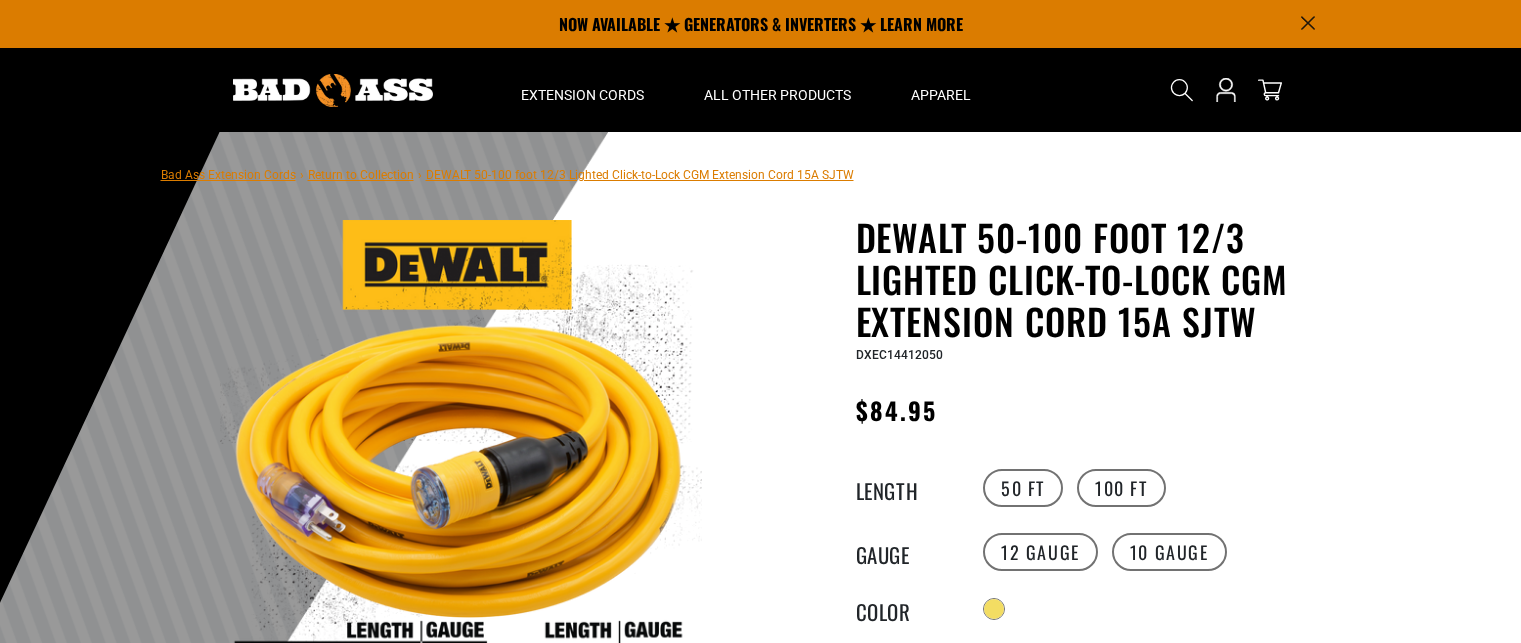scroll, scrollTop: 0, scrollLeft: 0, axis: both 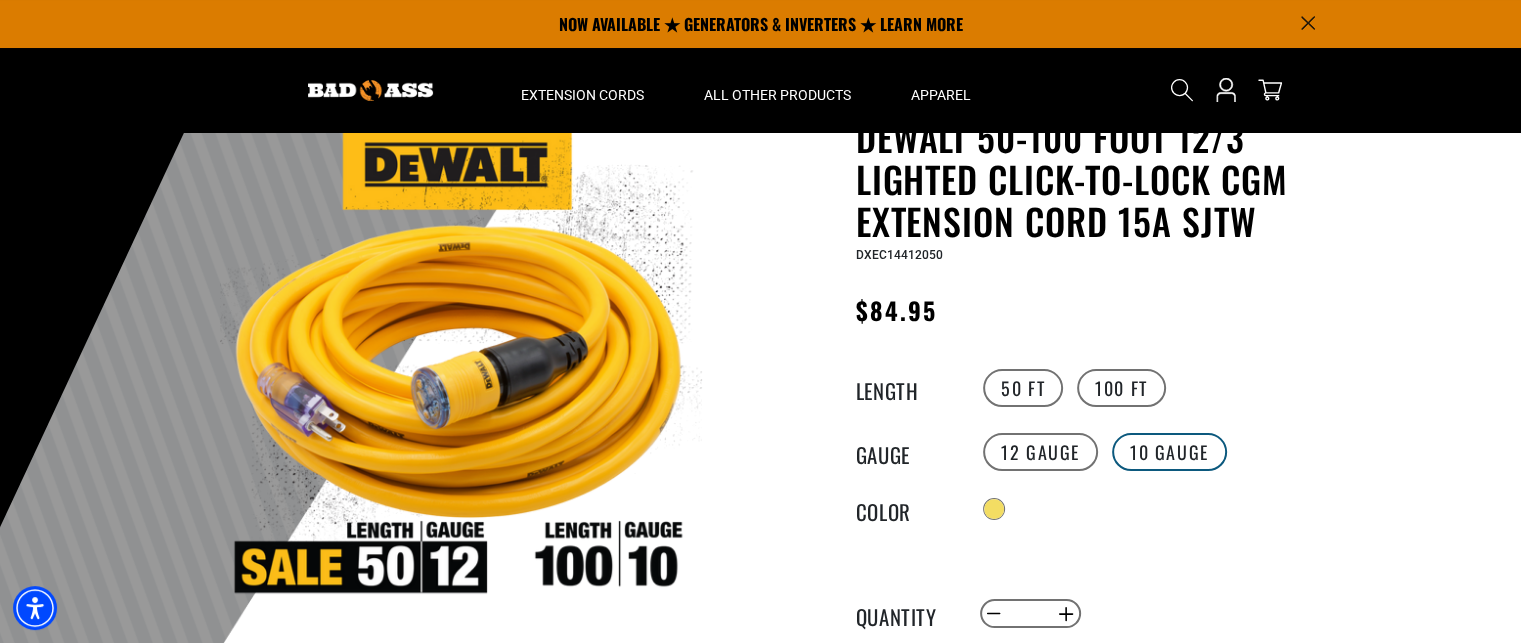 click on "10 Gauge" at bounding box center [1169, 452] 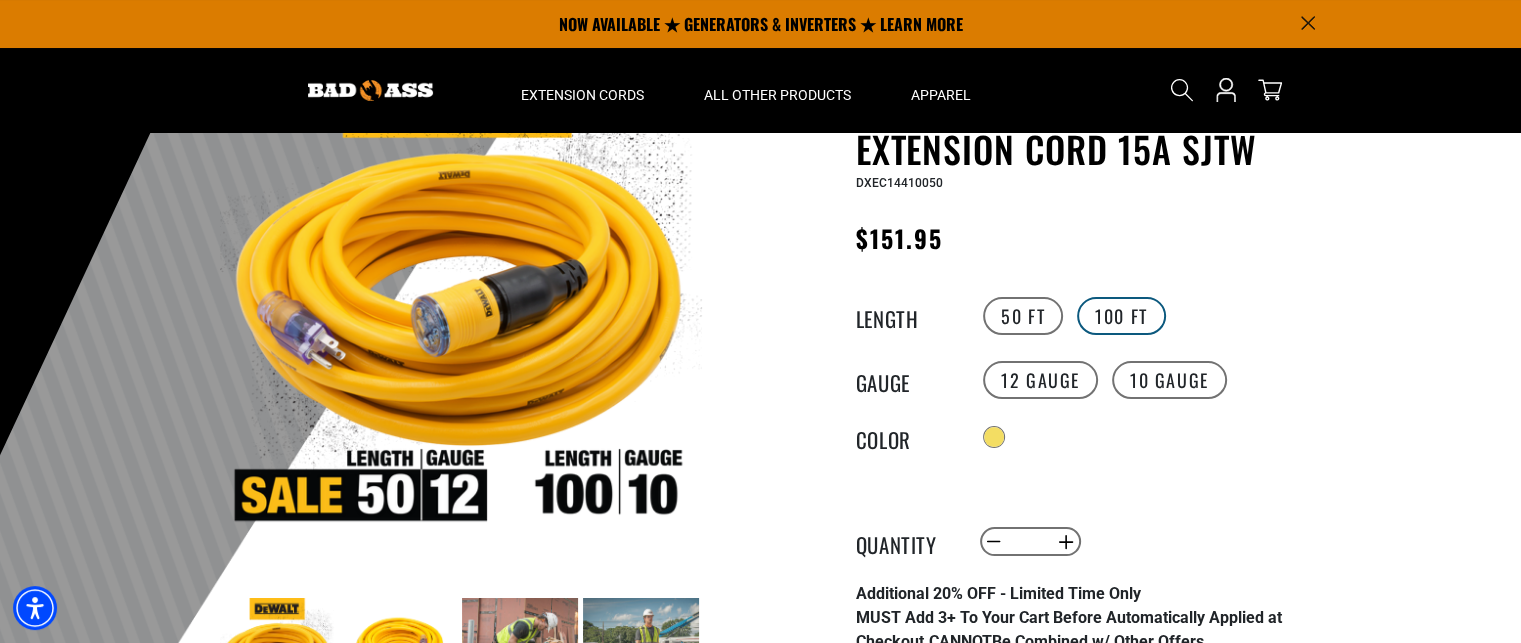 scroll, scrollTop: 100, scrollLeft: 0, axis: vertical 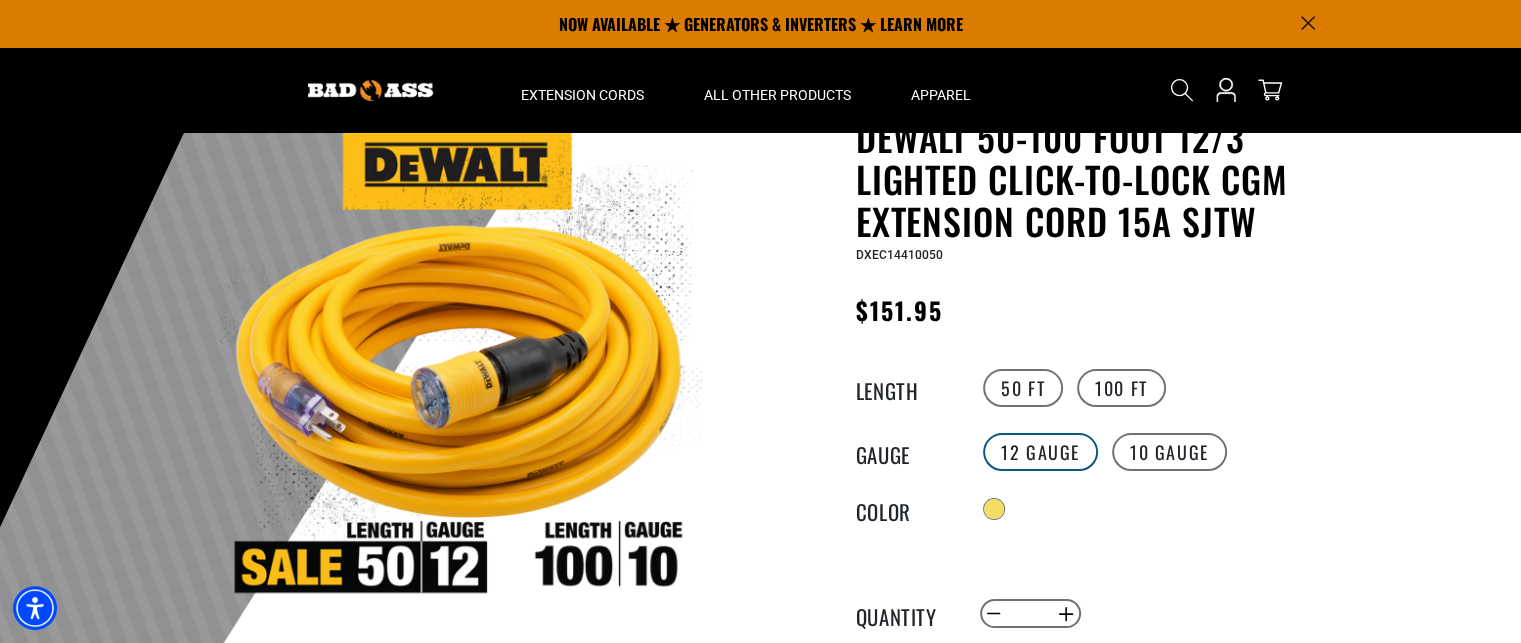 click on "12 Gauge" at bounding box center (1040, 452) 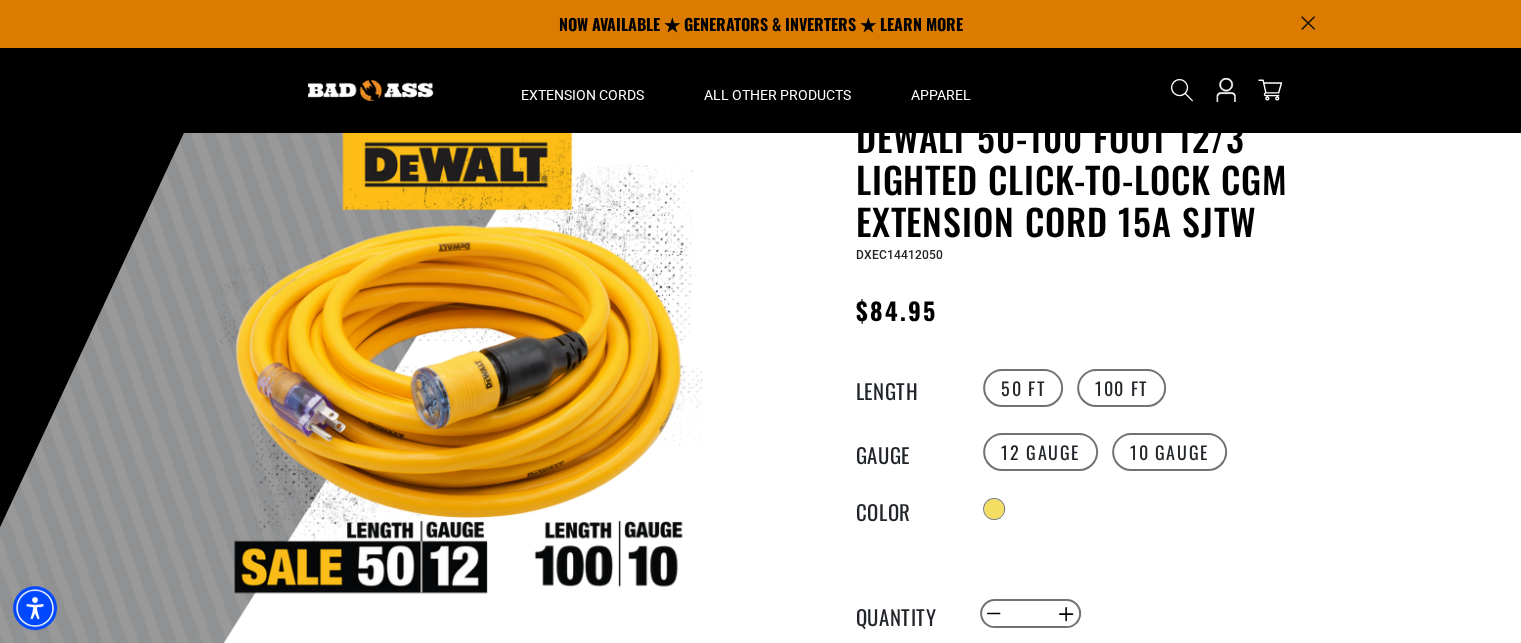 scroll, scrollTop: 0, scrollLeft: 0, axis: both 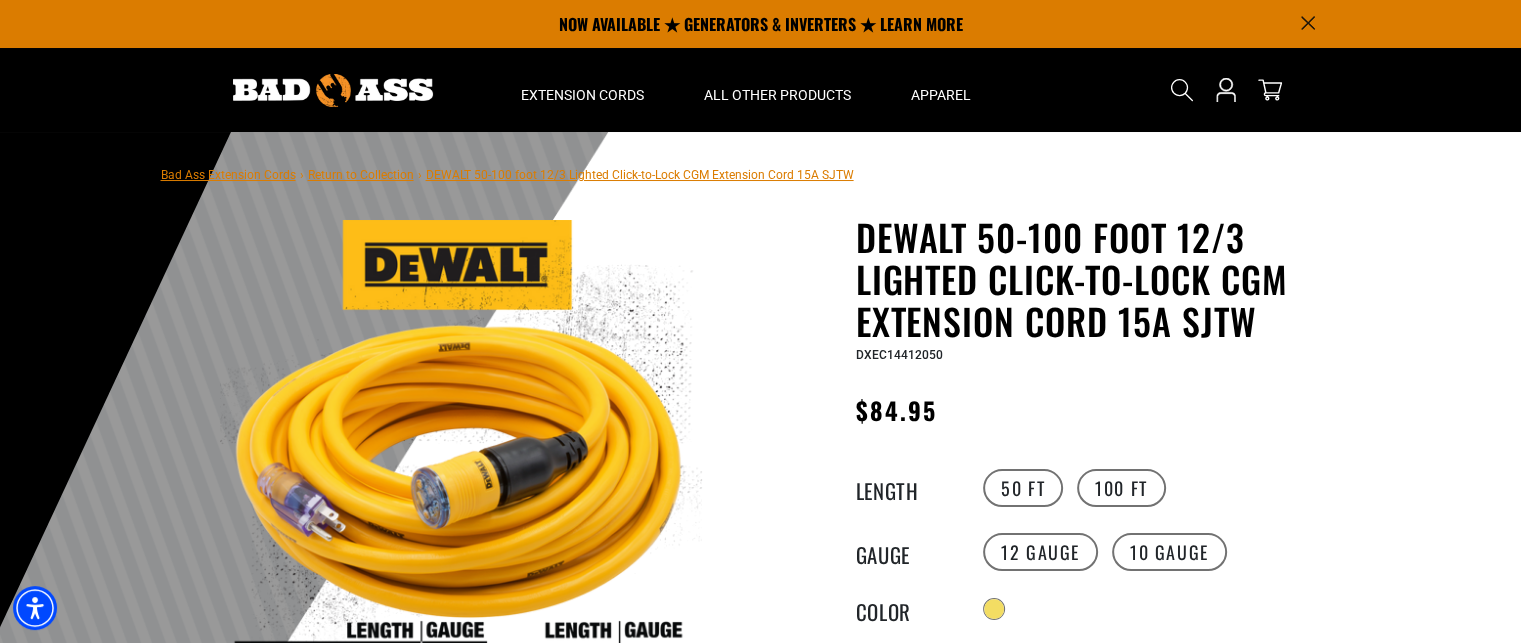 click on "Bad Ass Extension Cords" at bounding box center (228, 175) 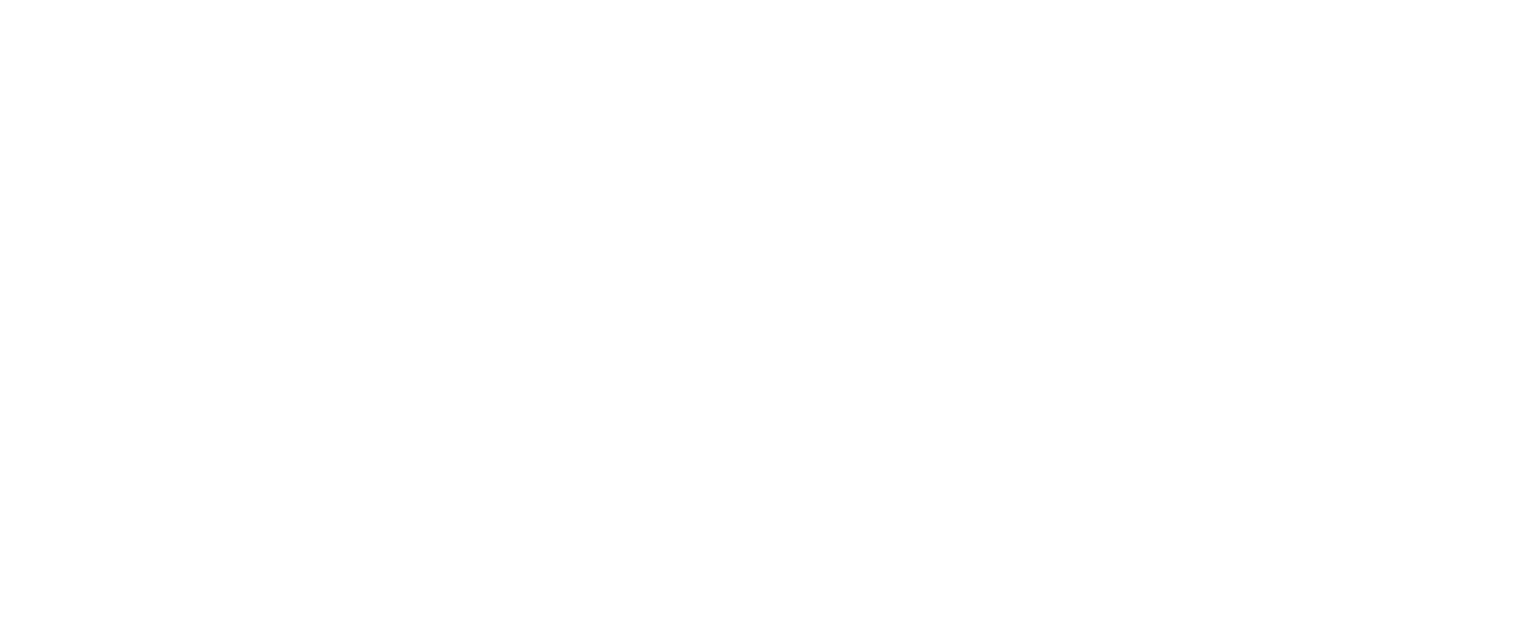 scroll, scrollTop: 0, scrollLeft: 0, axis: both 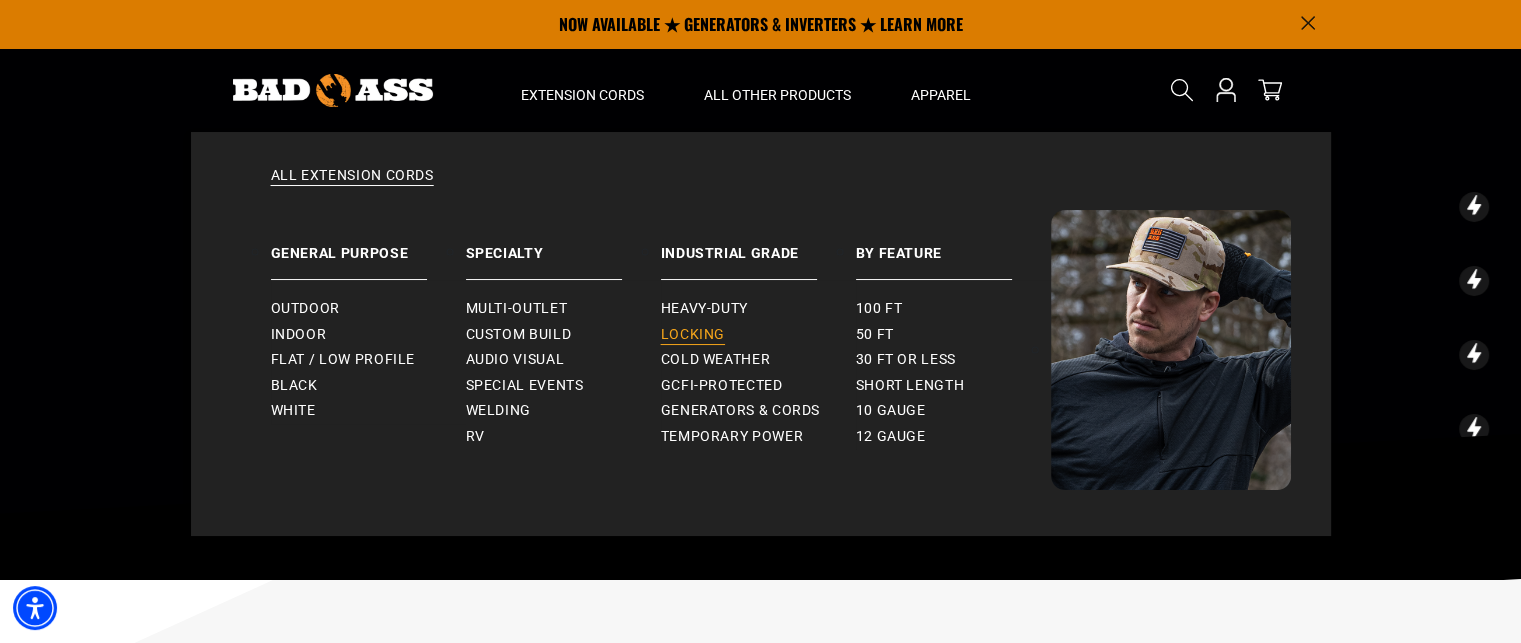 click on "Locking" at bounding box center [693, 335] 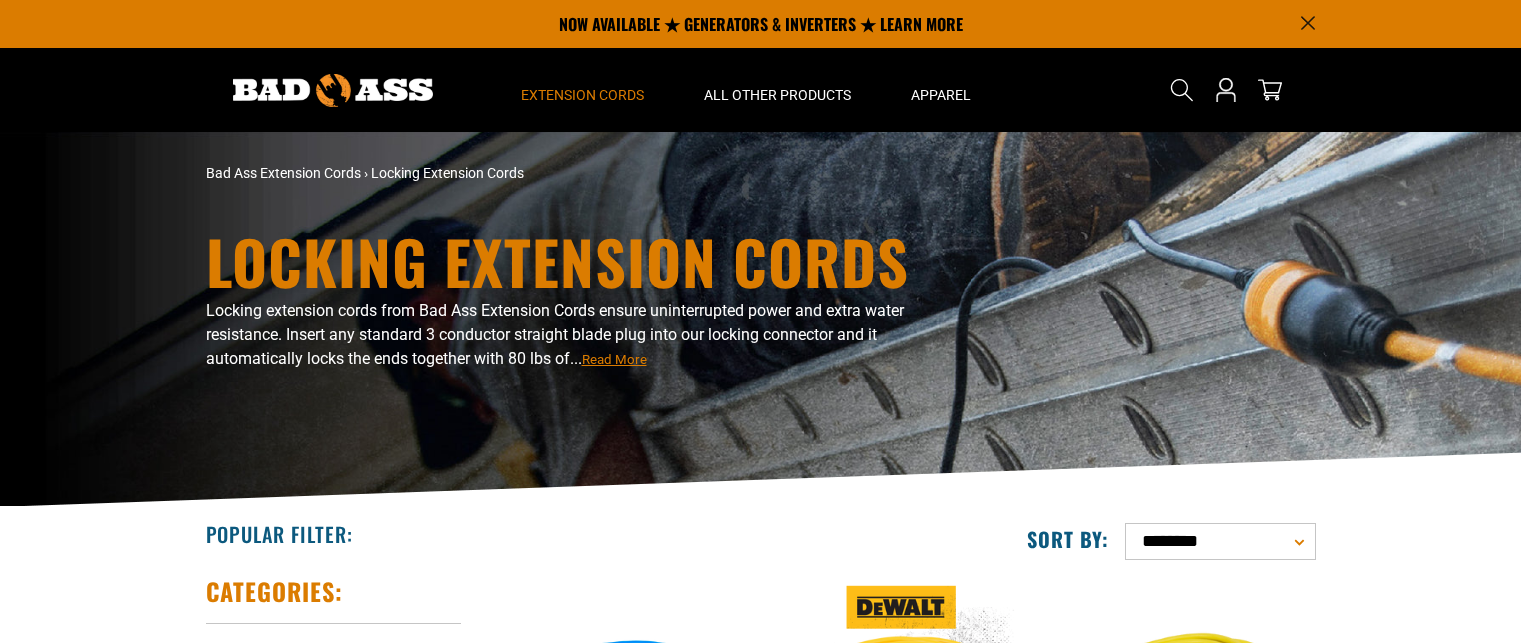 scroll, scrollTop: 0, scrollLeft: 0, axis: both 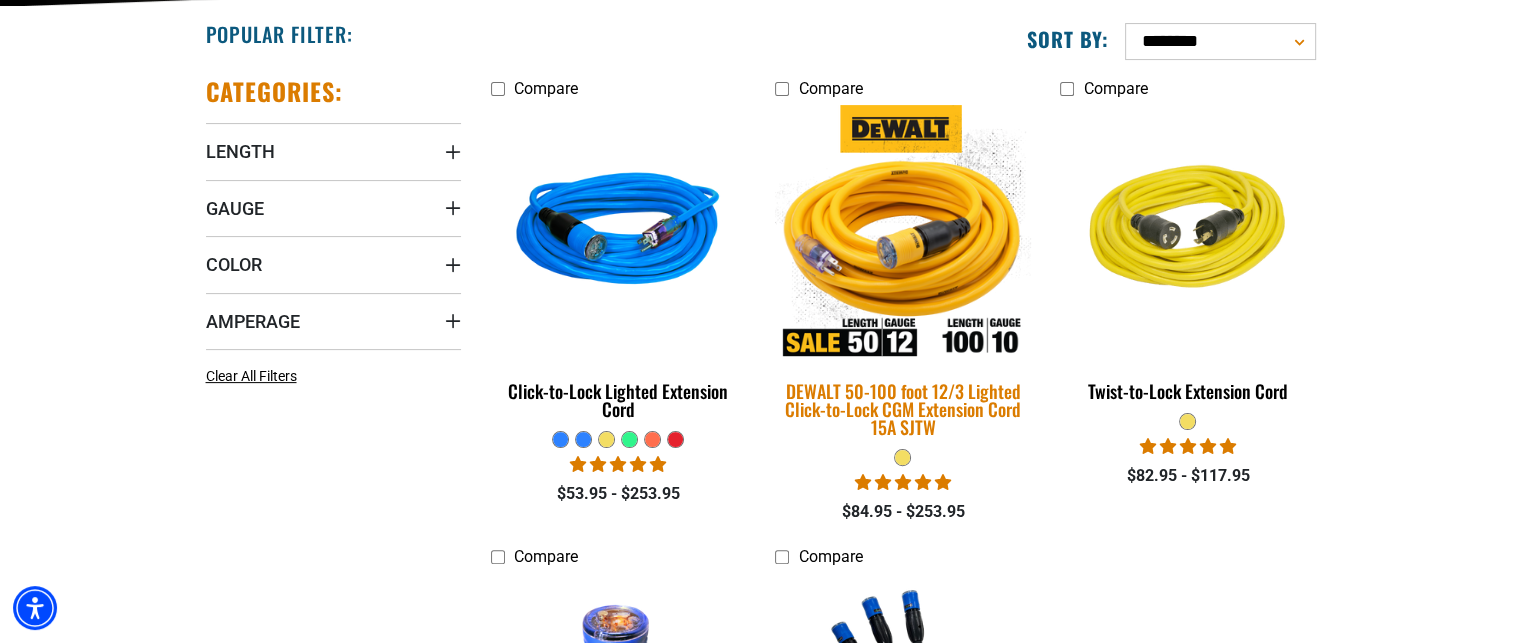click on "DEWALT 50-100 foot 12/3 Lighted Click-to-Lock CGM Extension Cord 15A SJTW" at bounding box center (902, 409) 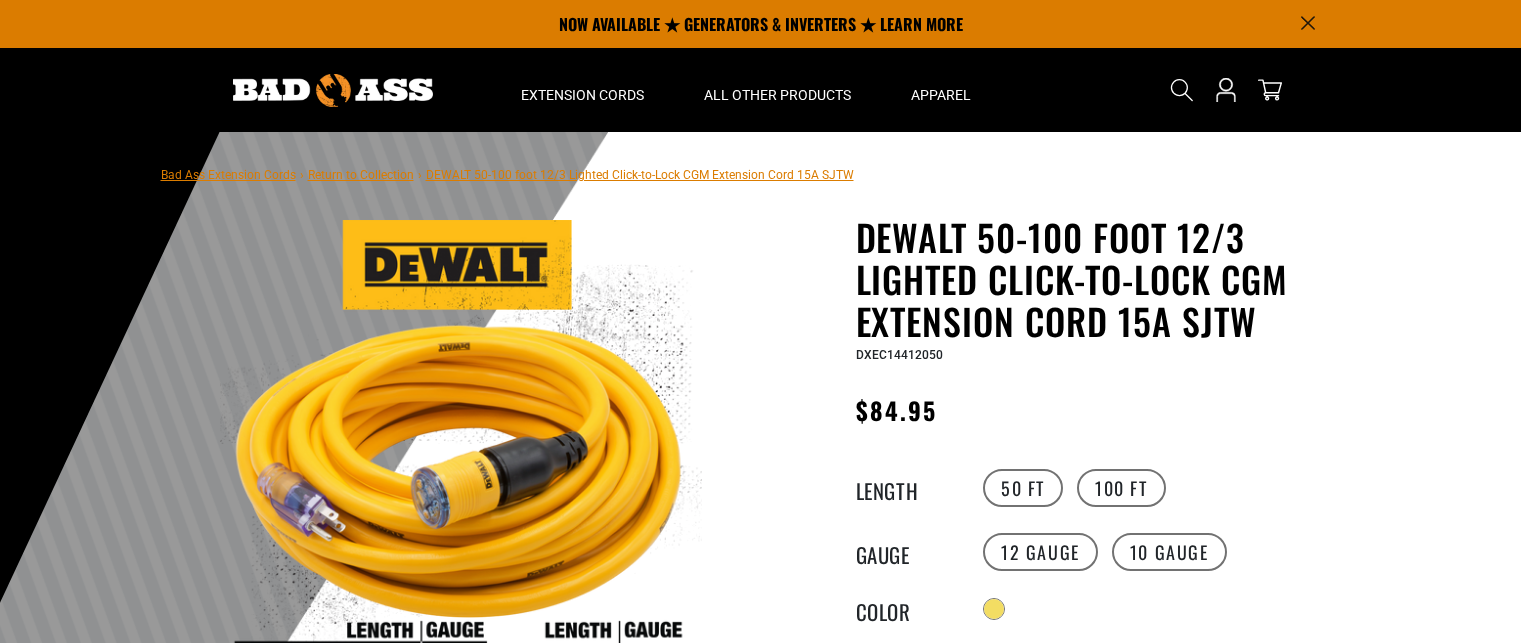 scroll, scrollTop: 0, scrollLeft: 0, axis: both 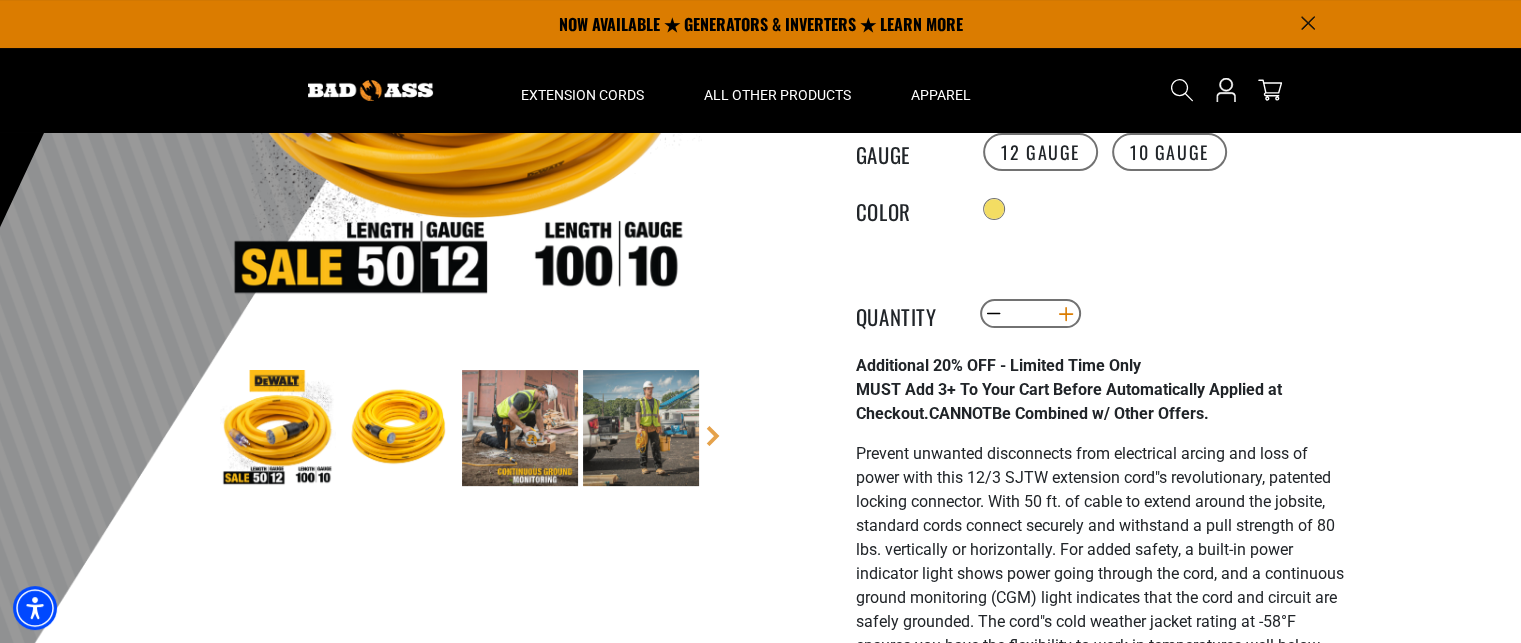 click on "Increase quantity for DEWALT 50-100 foot 12/3 Lighted Click-to-Lock CGM Extension Cord 15A SJTW" at bounding box center (1065, 314) 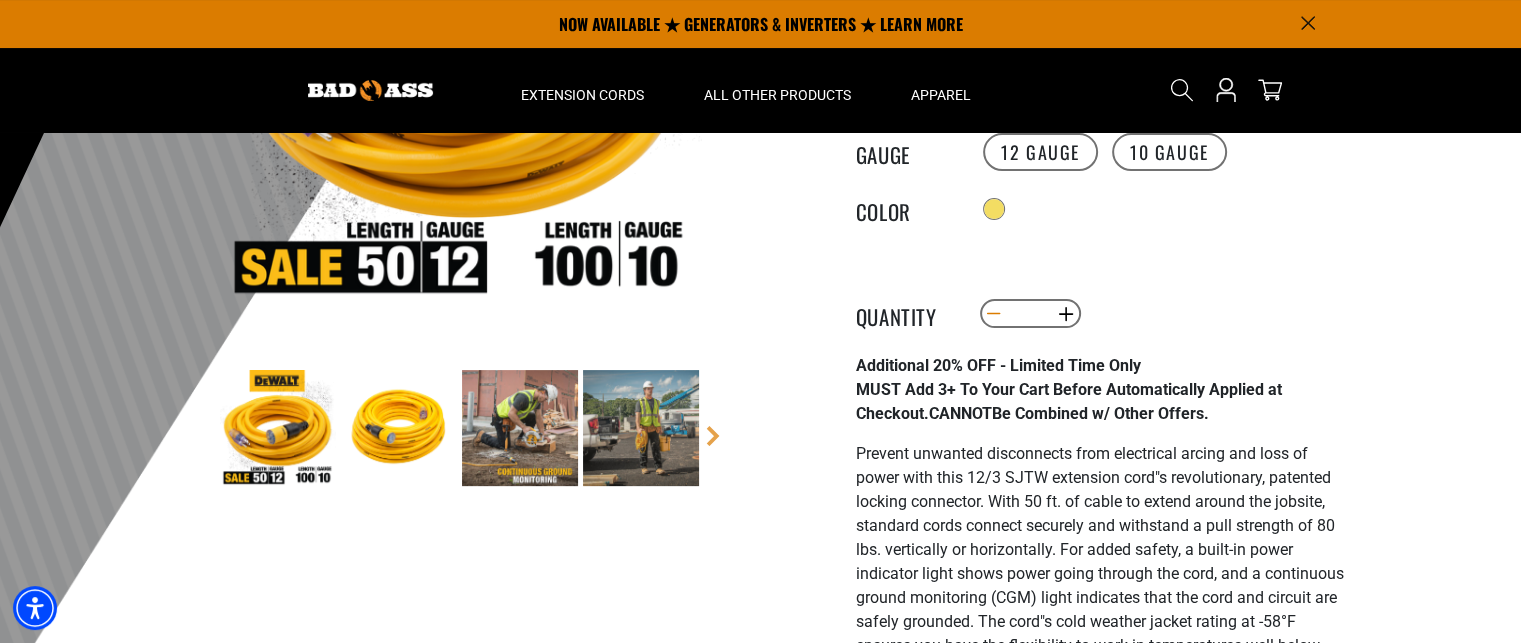 click on "Decrease quantity for DEWALT 50-100 foot 12/3 Lighted Click-to-Lock CGM Extension Cord 15A SJTW" at bounding box center (993, 314) 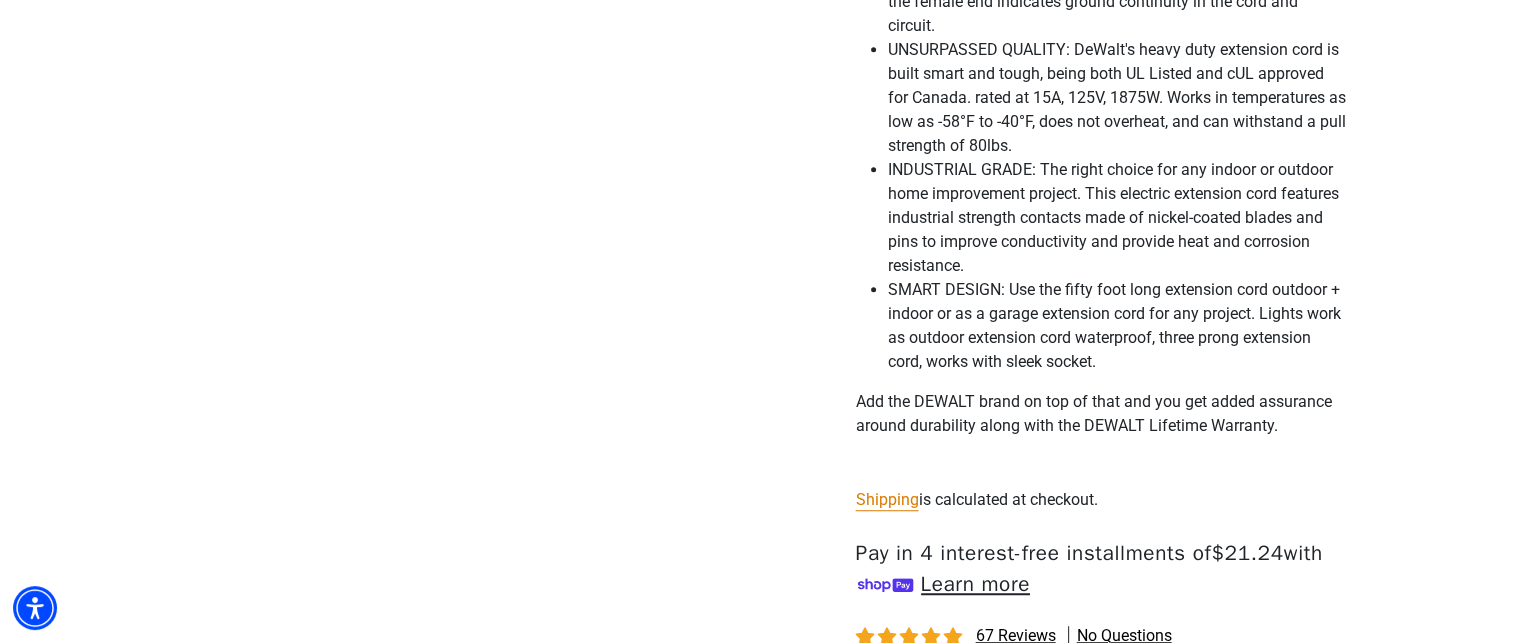 scroll, scrollTop: 1700, scrollLeft: 0, axis: vertical 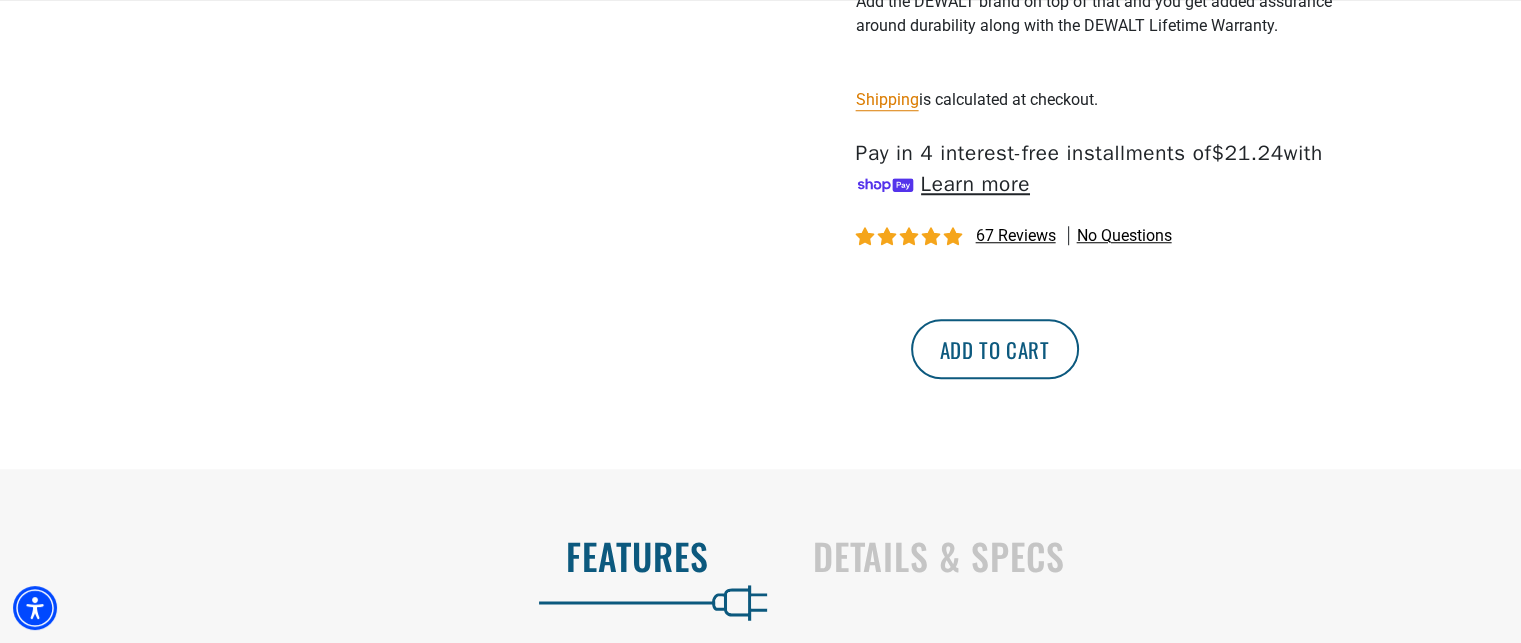 click on "Add to cart" at bounding box center [995, 349] 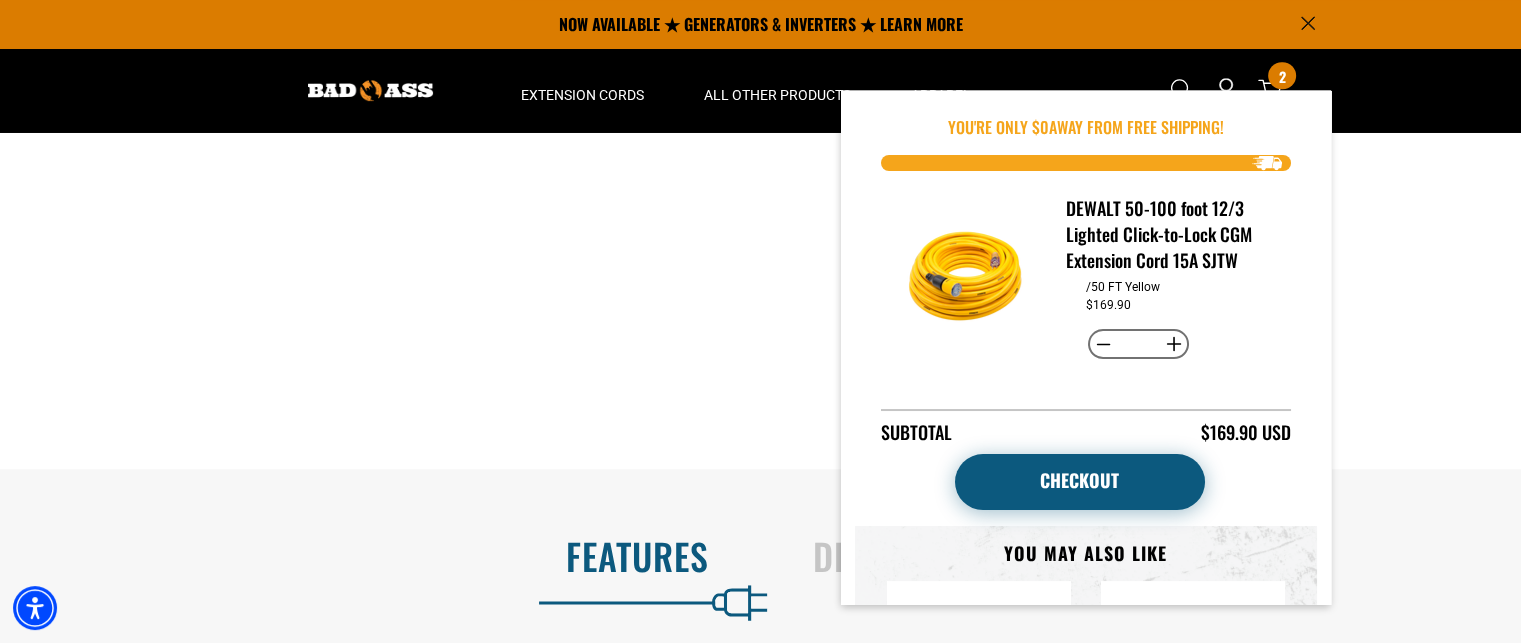 click on "Checkout" at bounding box center (1080, 482) 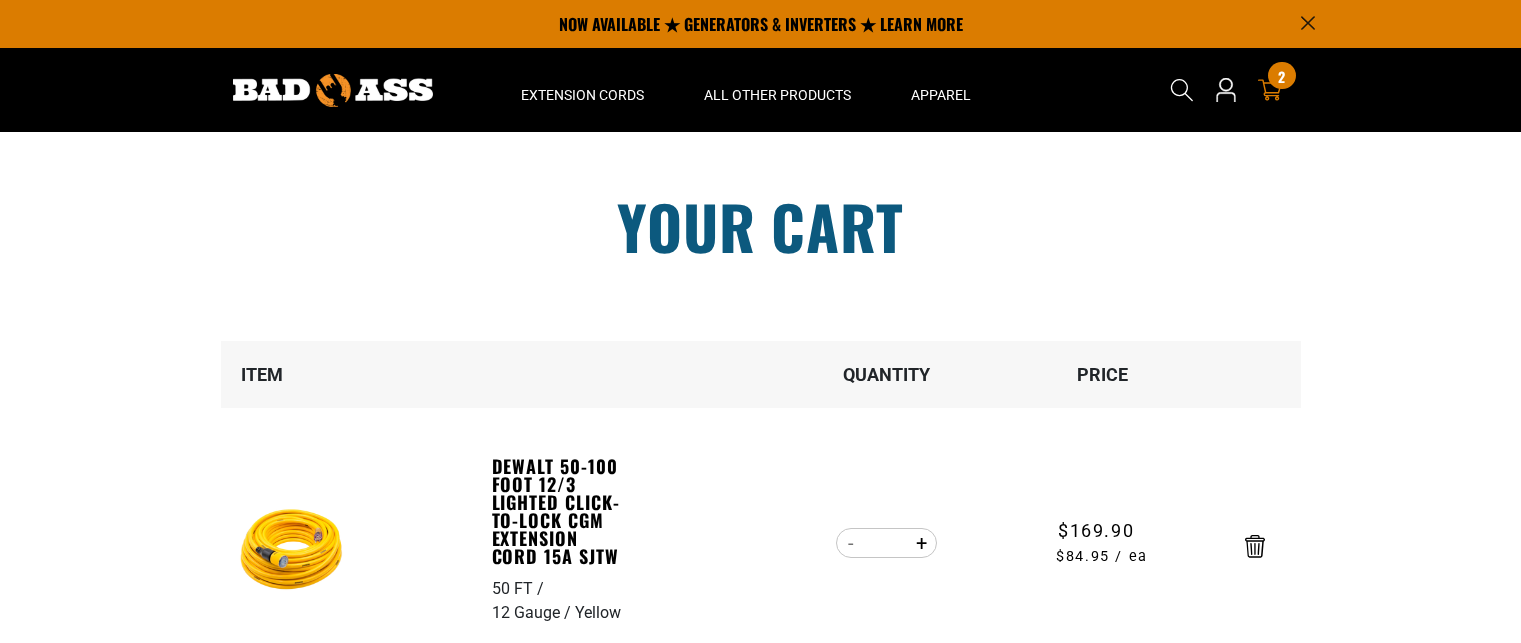 scroll, scrollTop: 0, scrollLeft: 0, axis: both 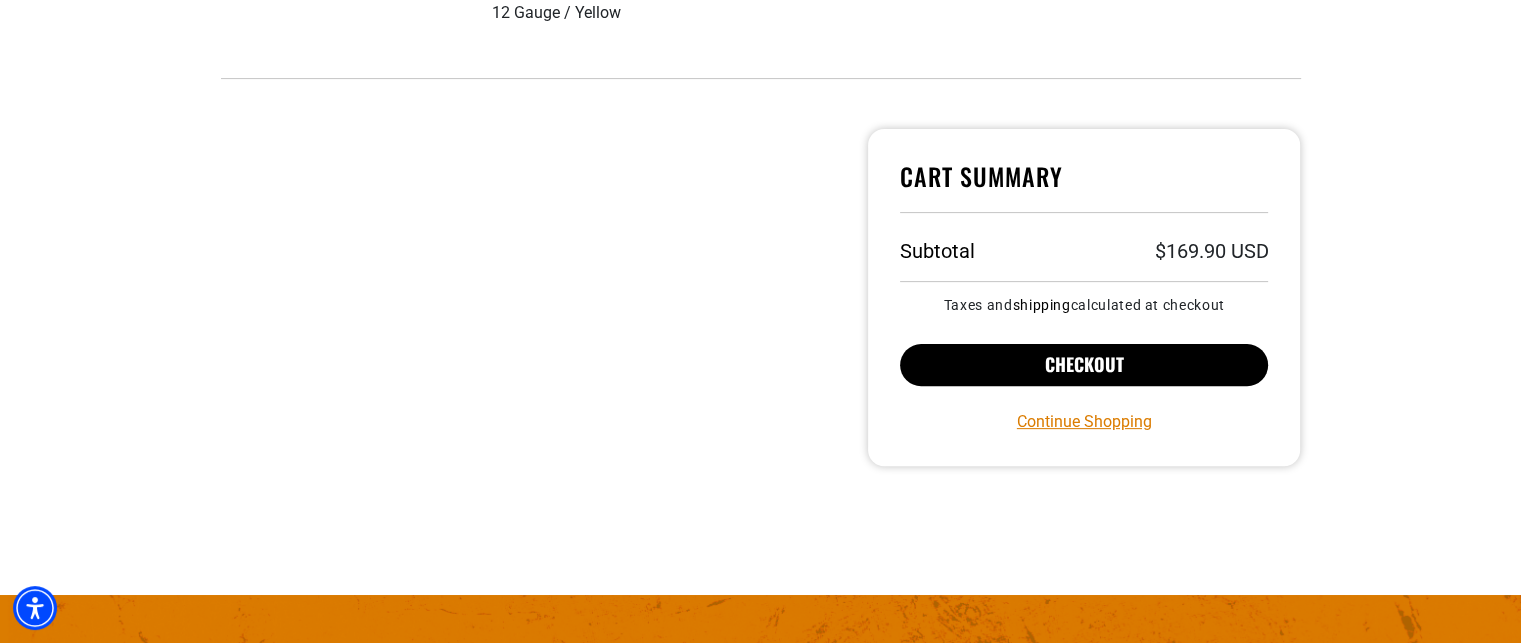 click on "Checkout" at bounding box center (1084, 365) 